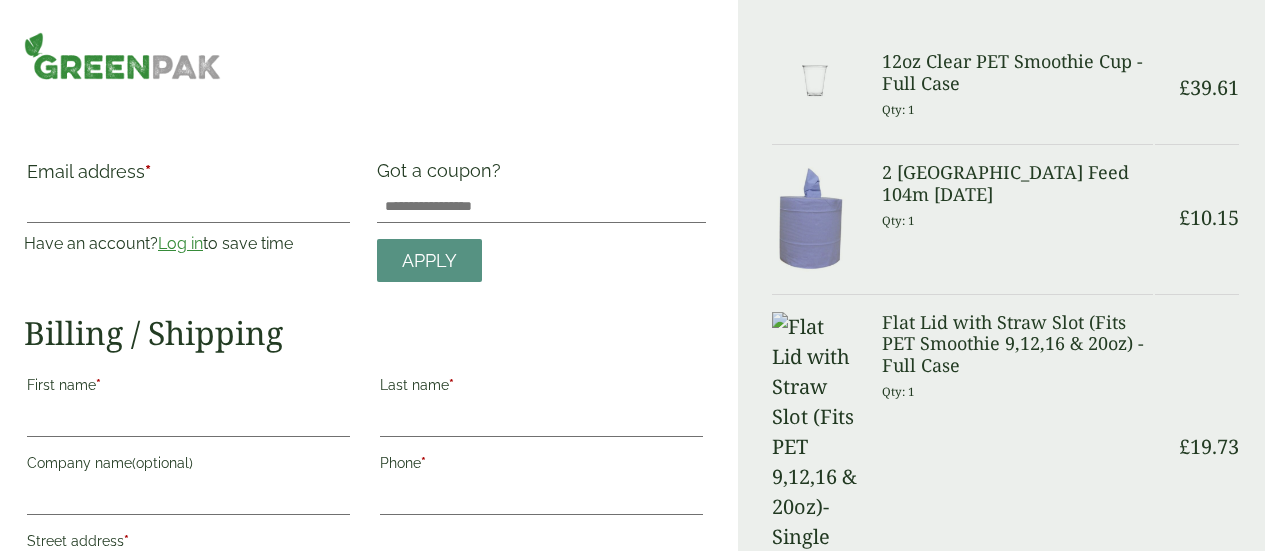 scroll, scrollTop: 0, scrollLeft: 0, axis: both 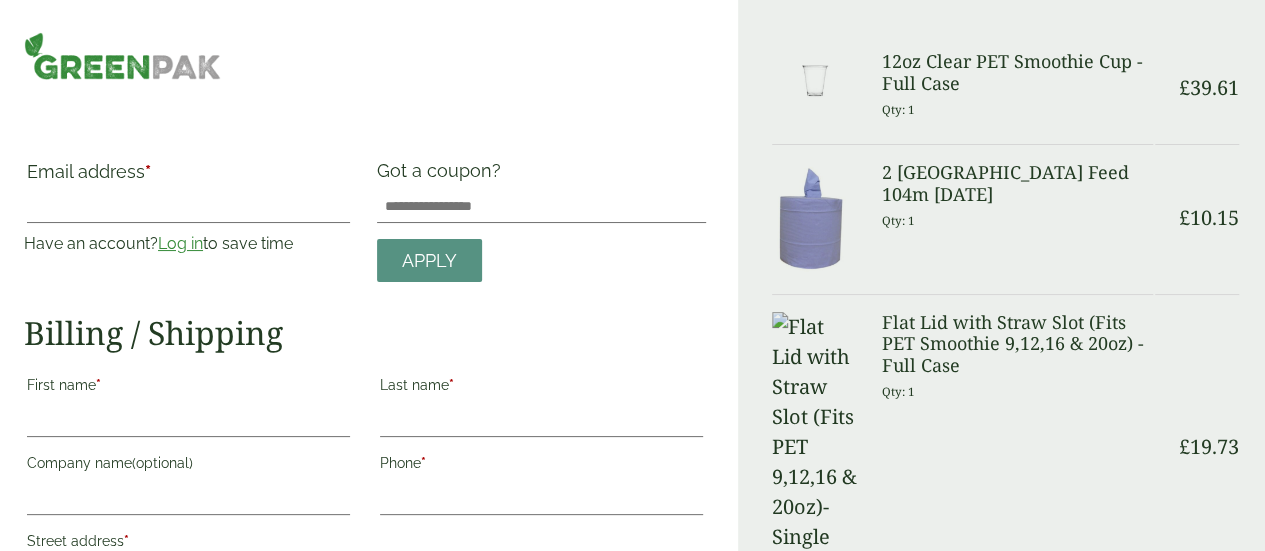 click on "First name  *" at bounding box center (188, 388) 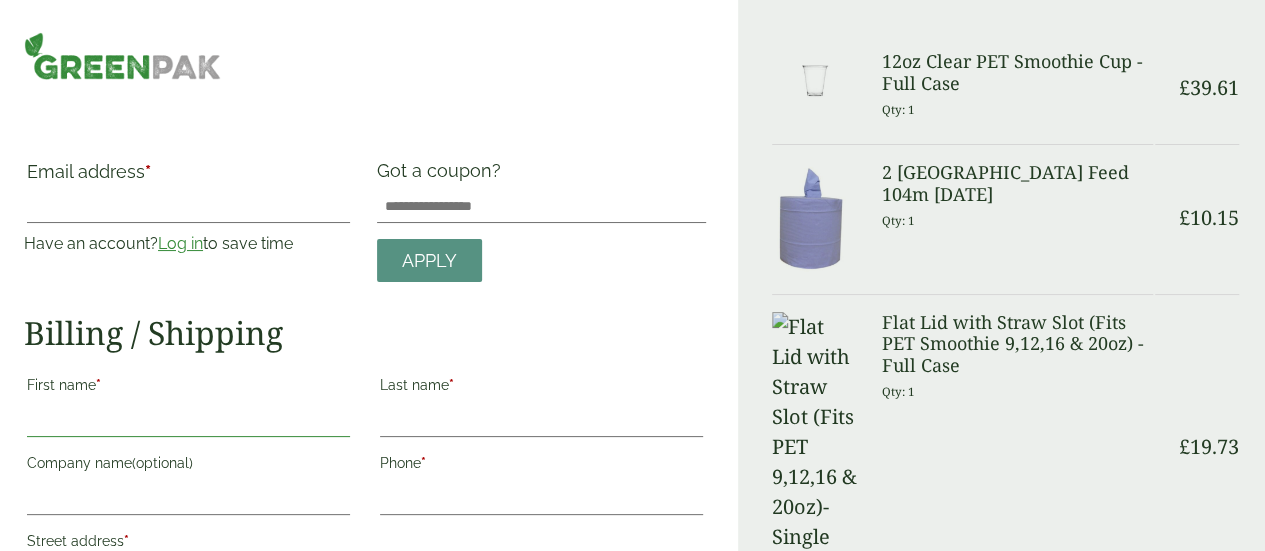 click on "First name  *" at bounding box center [188, 421] 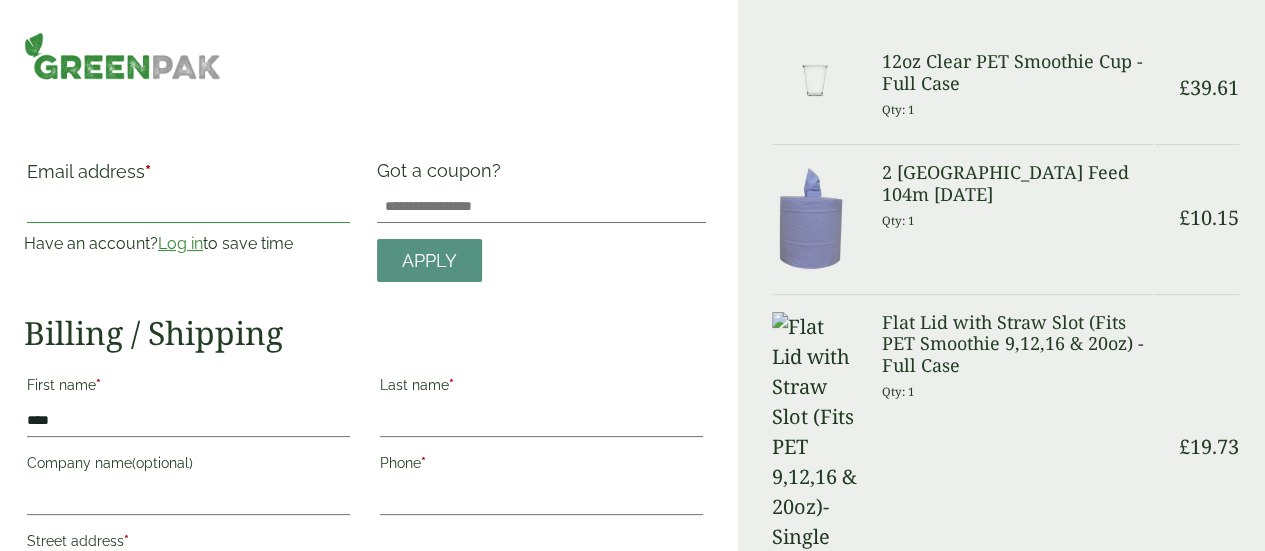 type on "**********" 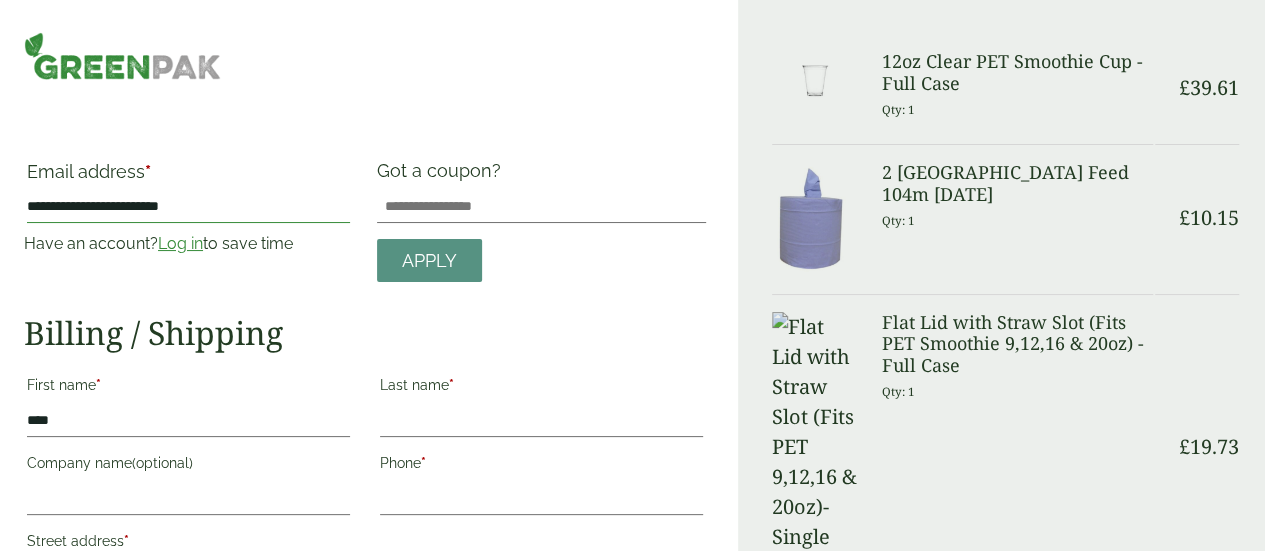 type on "******" 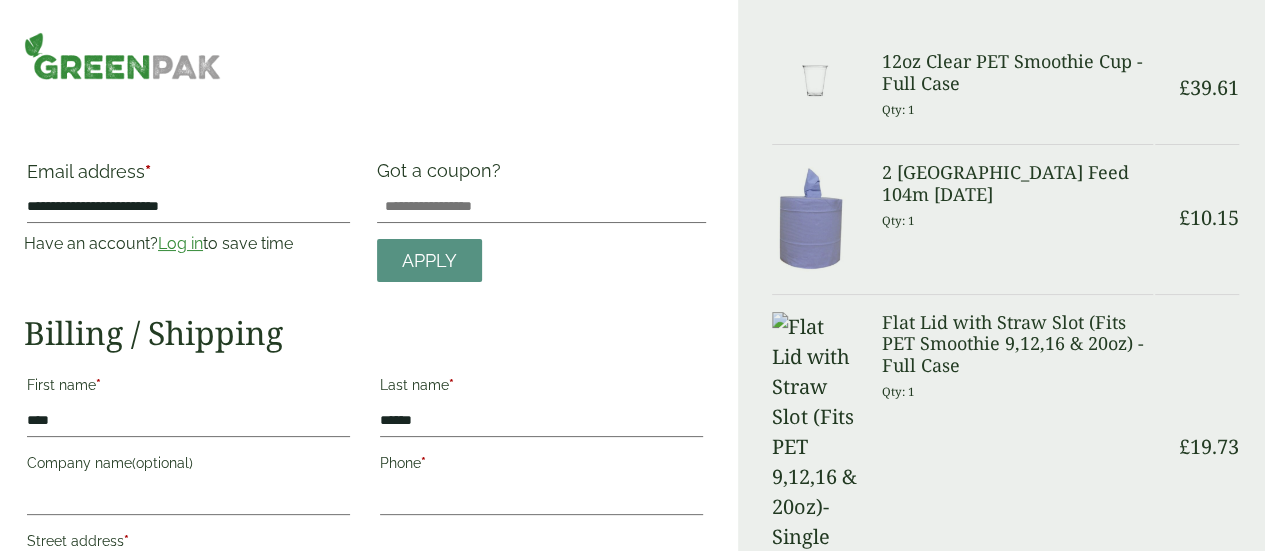 type on "**********" 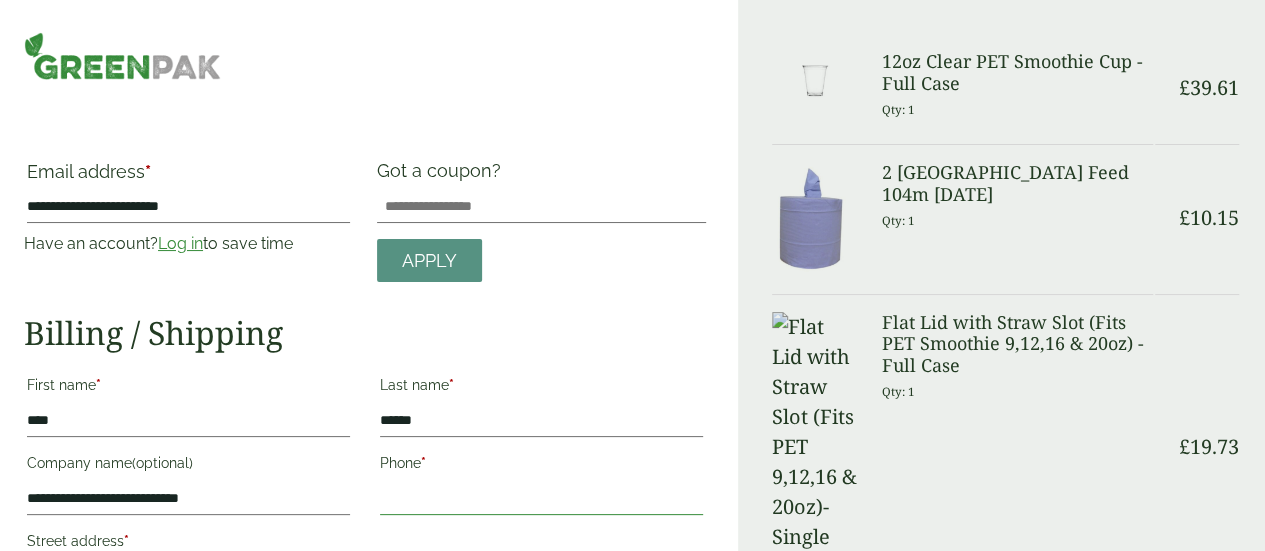 type on "**********" 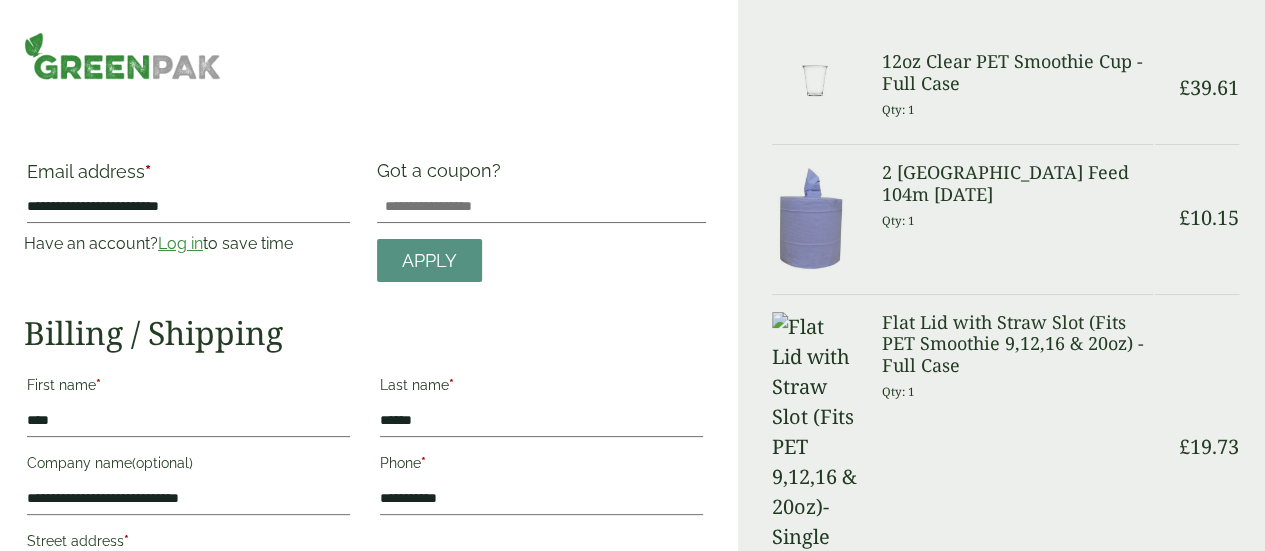 type on "**********" 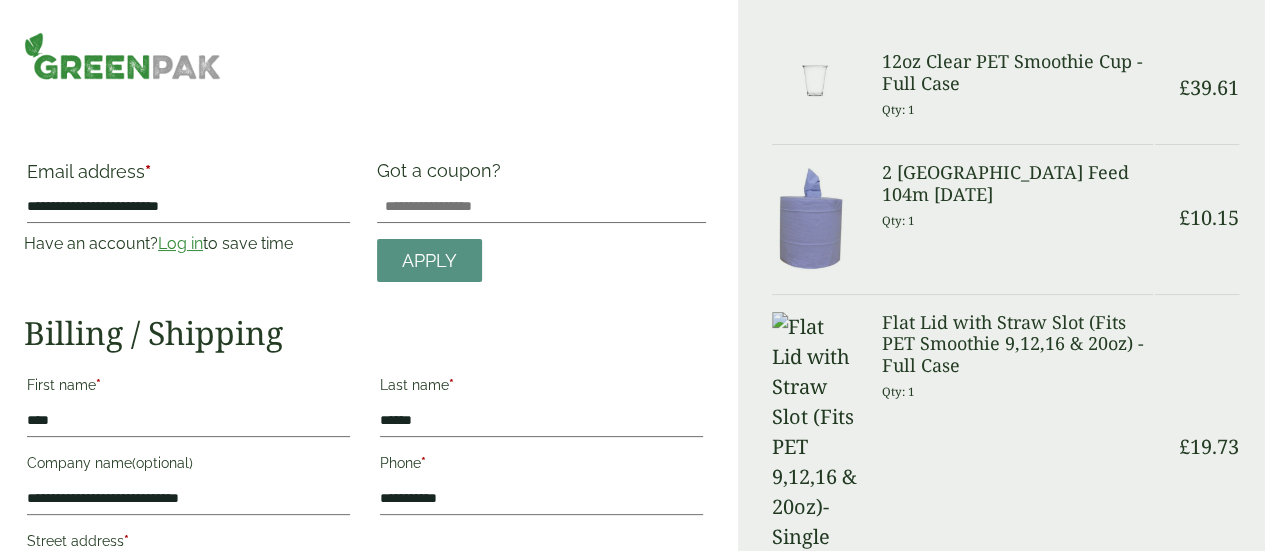 type on "******" 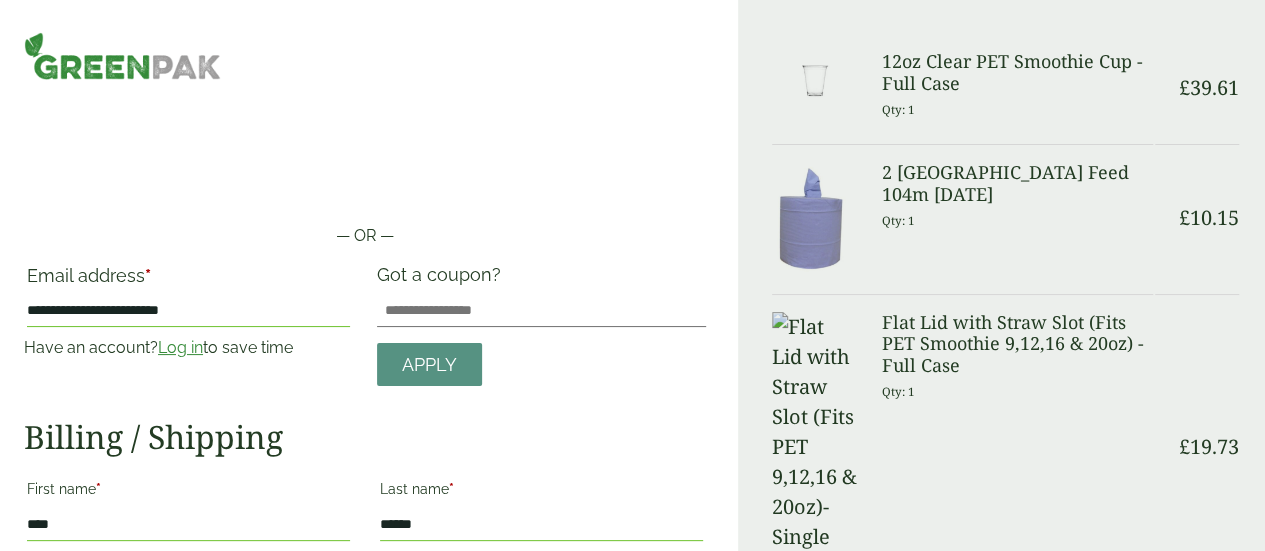 scroll, scrollTop: 560, scrollLeft: 0, axis: vertical 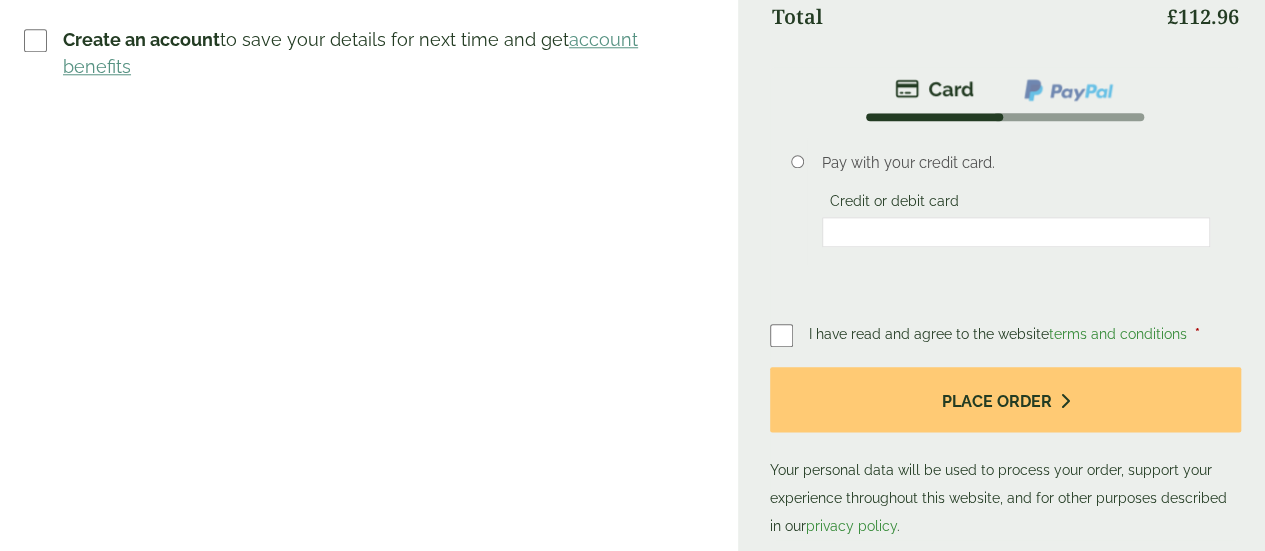 click on "Pay with your credit card.
Credit or debit card
Save payment information to my account for future purchases." at bounding box center (1005, 209) 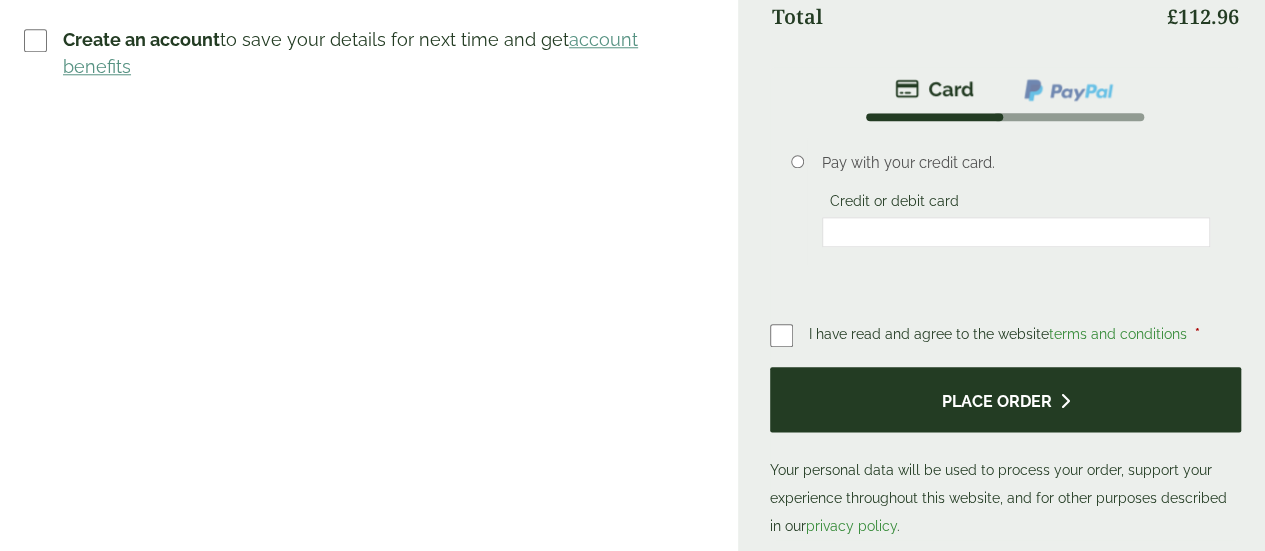 click on "Place order" at bounding box center (1005, 399) 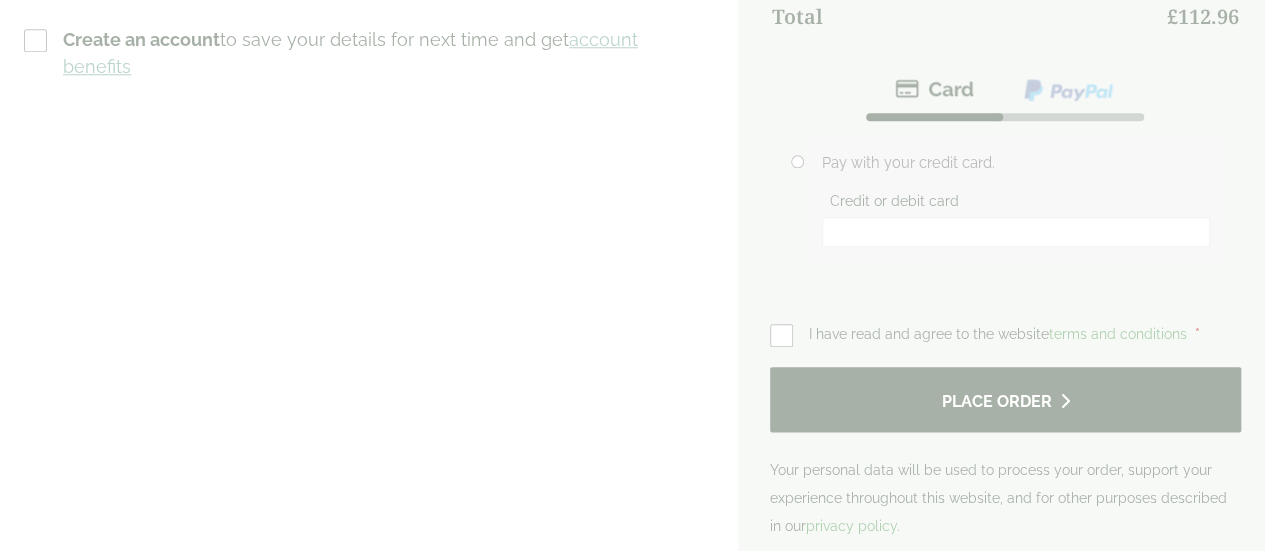 scroll, scrollTop: 0, scrollLeft: 0, axis: both 